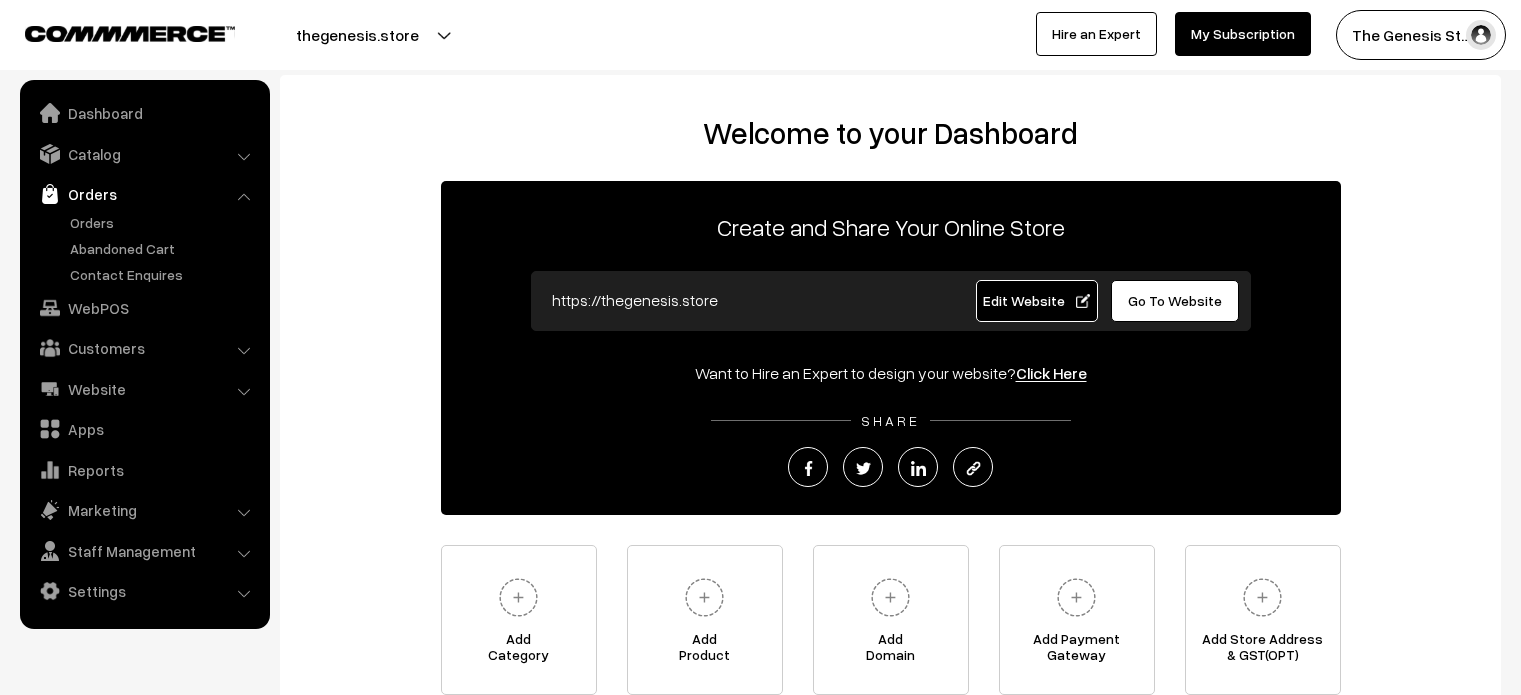 scroll, scrollTop: 0, scrollLeft: 0, axis: both 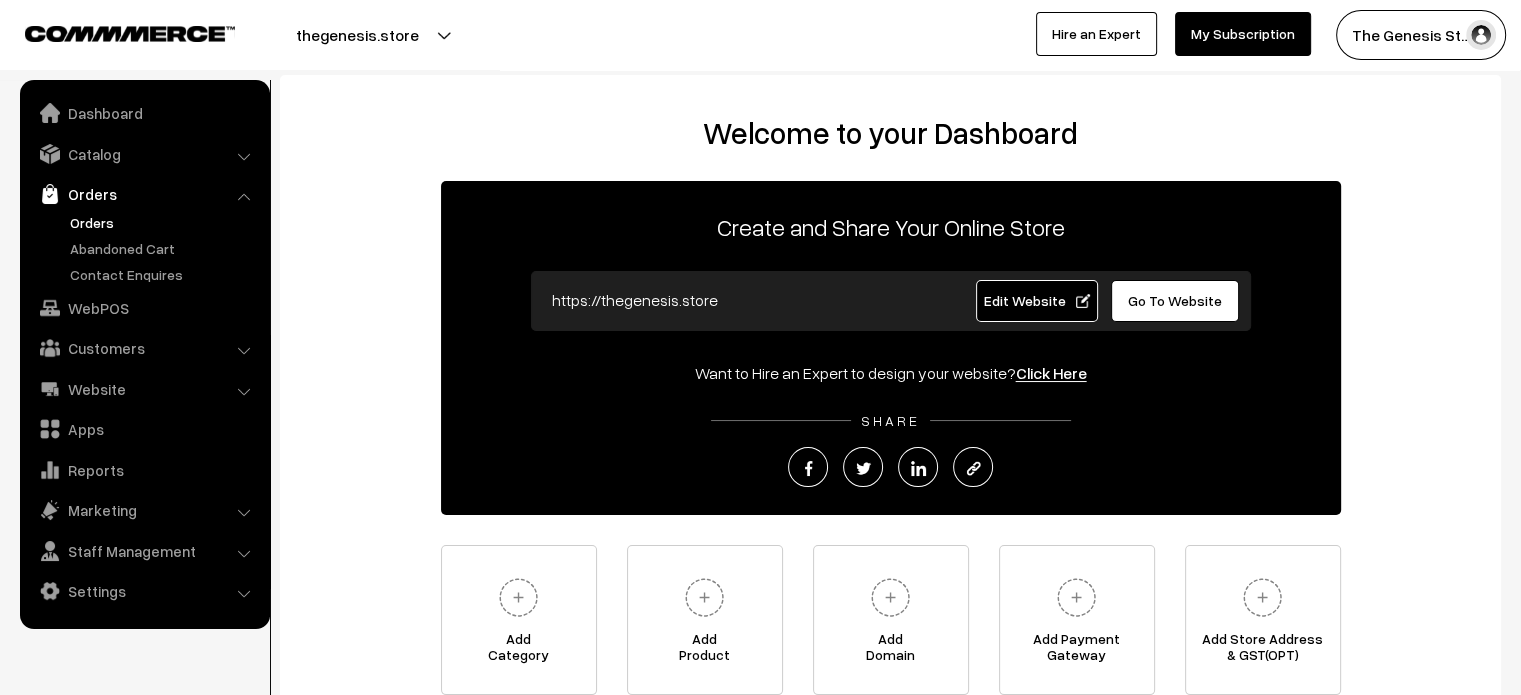 click on "Orders" at bounding box center [164, 222] 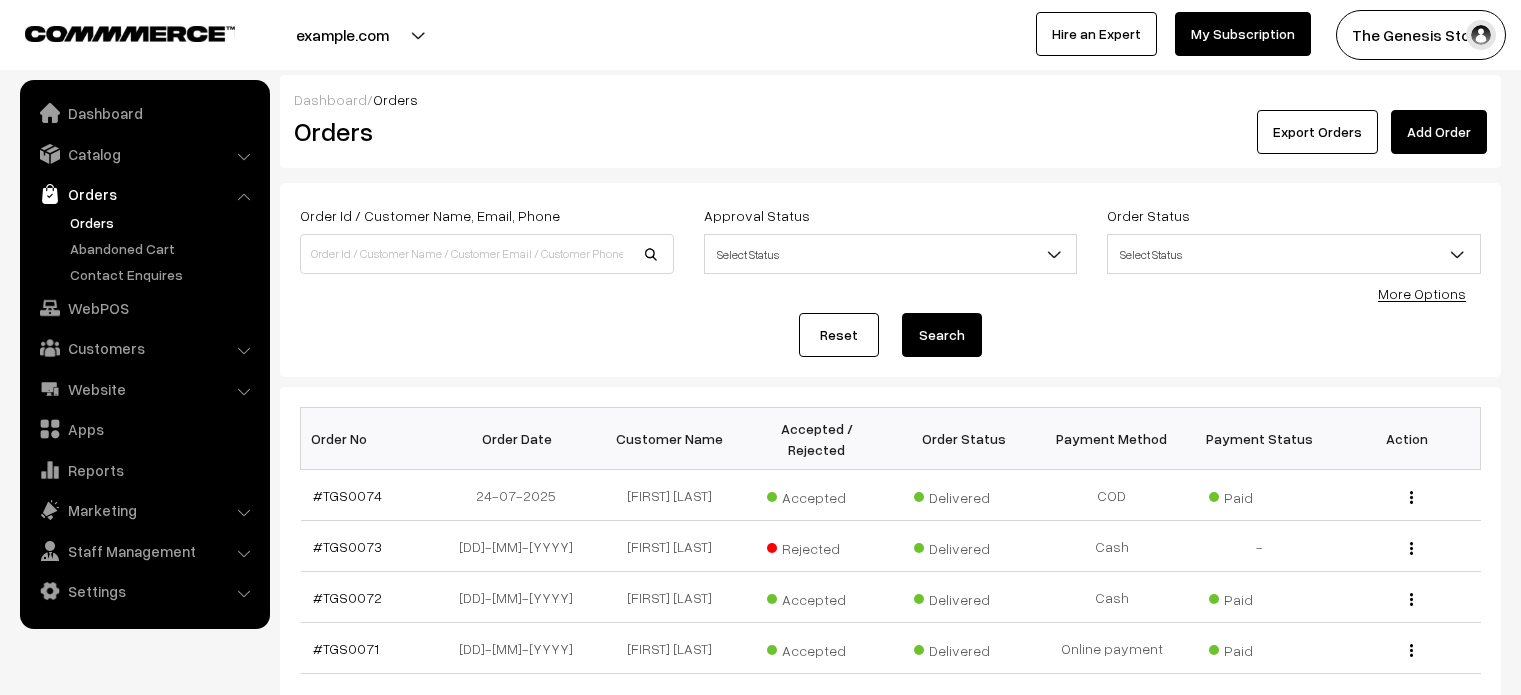 scroll, scrollTop: 0, scrollLeft: 0, axis: both 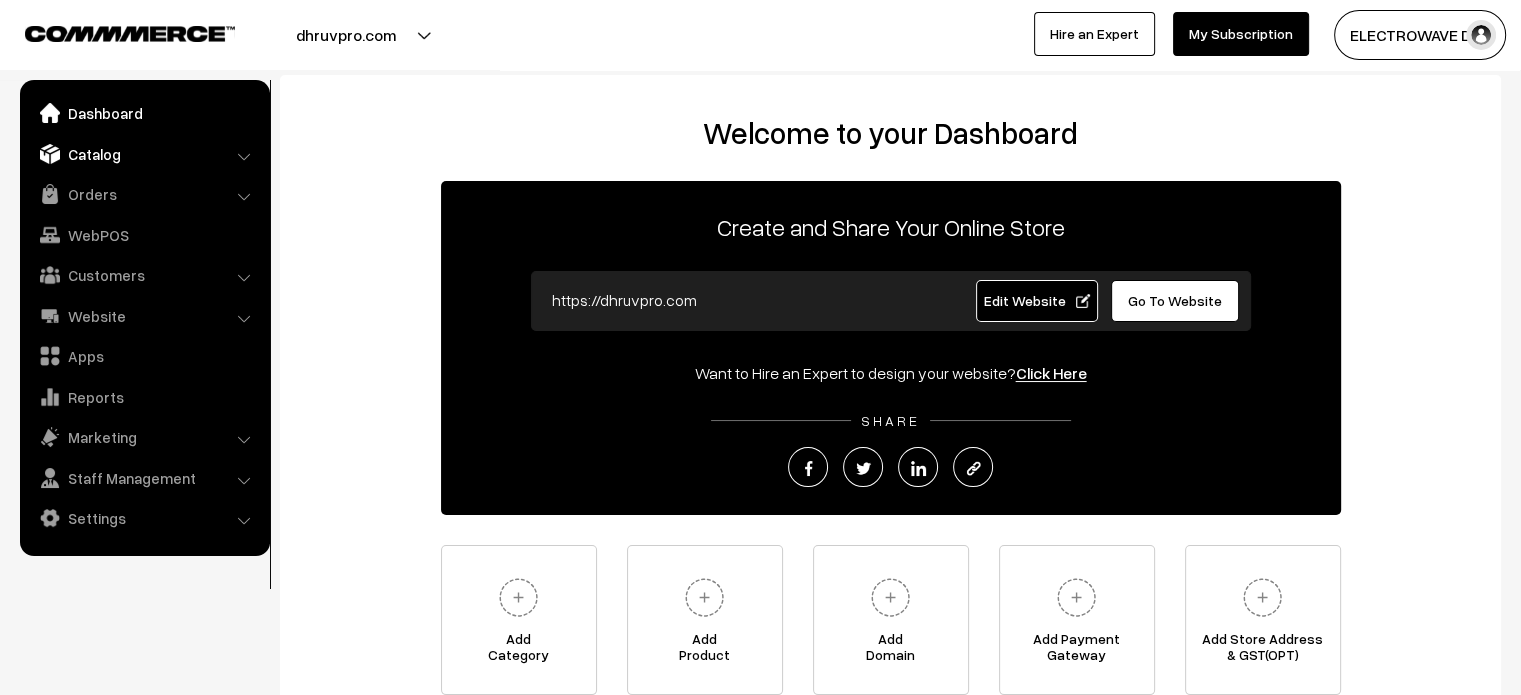 click on "Catalog" at bounding box center (144, 154) 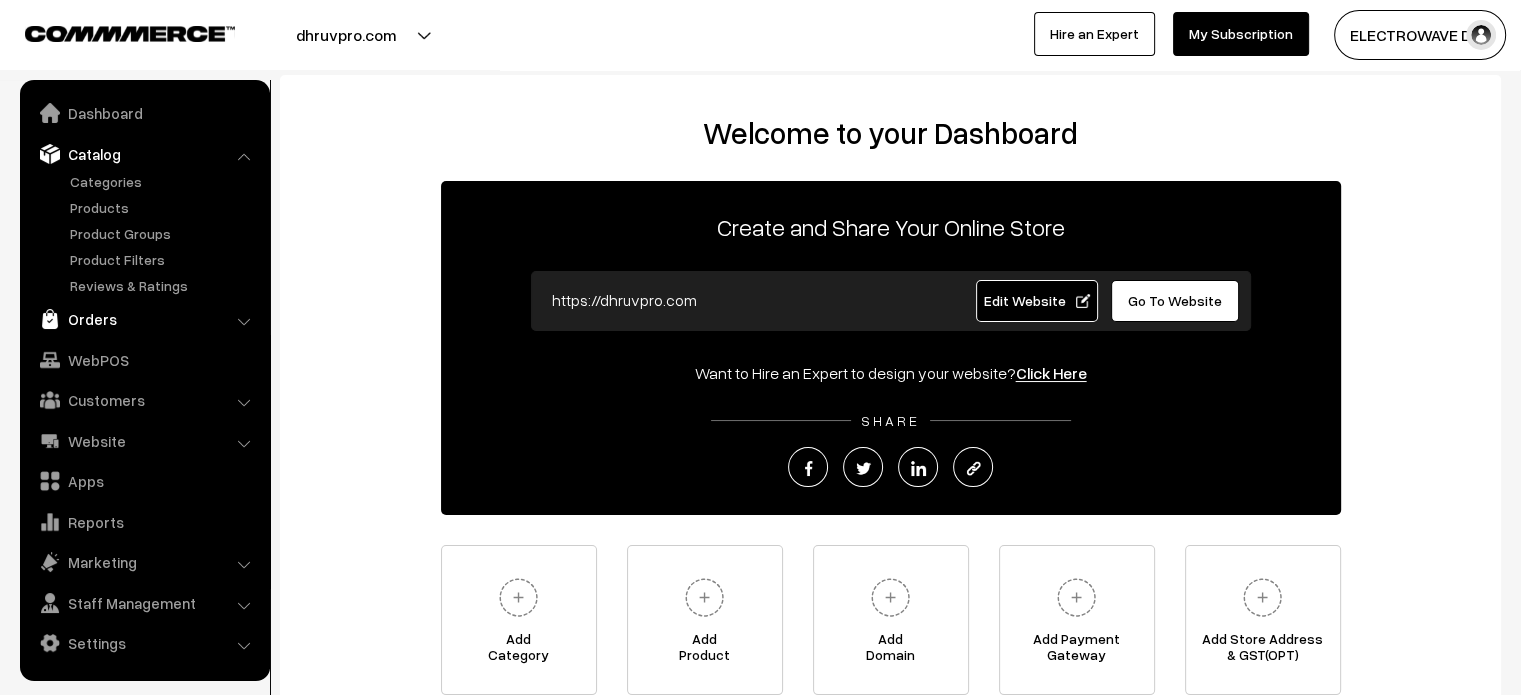 click on "Orders" at bounding box center [144, 319] 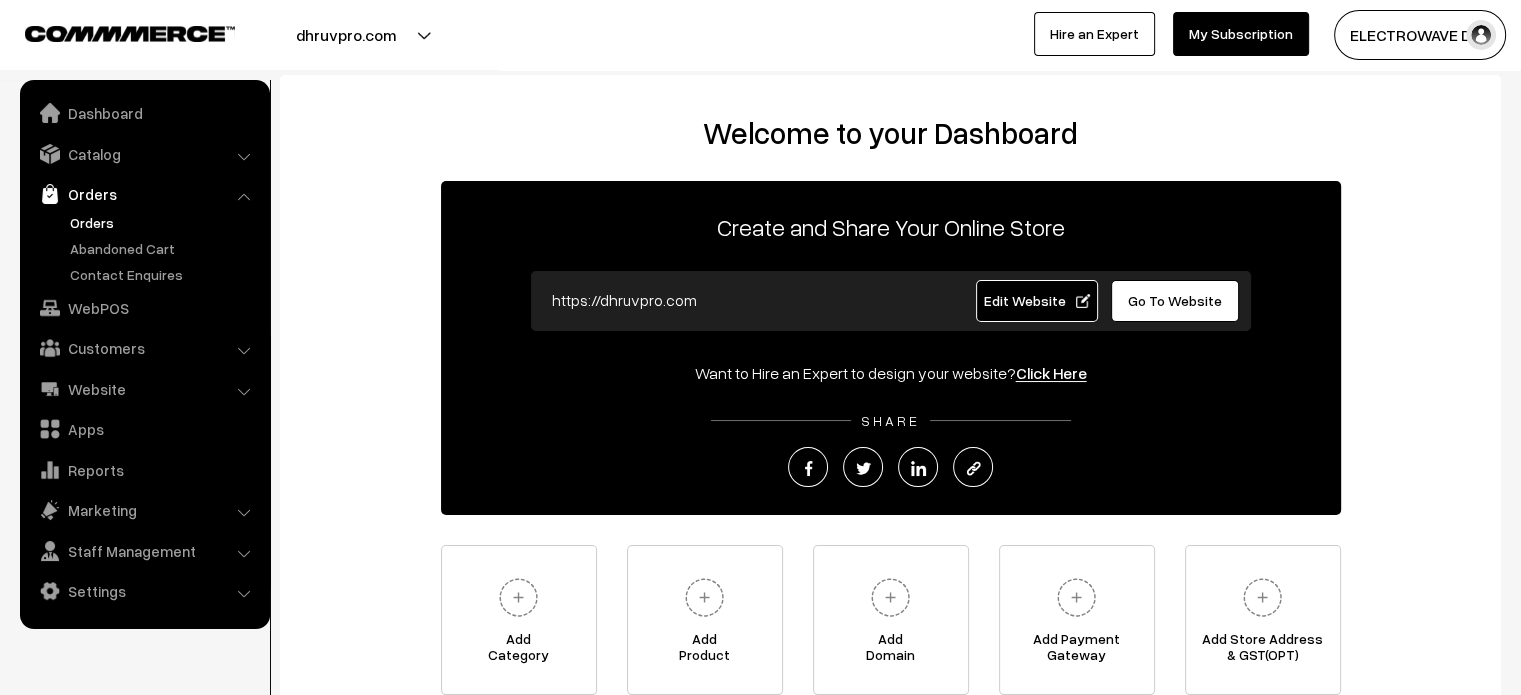 click on "Orders" at bounding box center [164, 222] 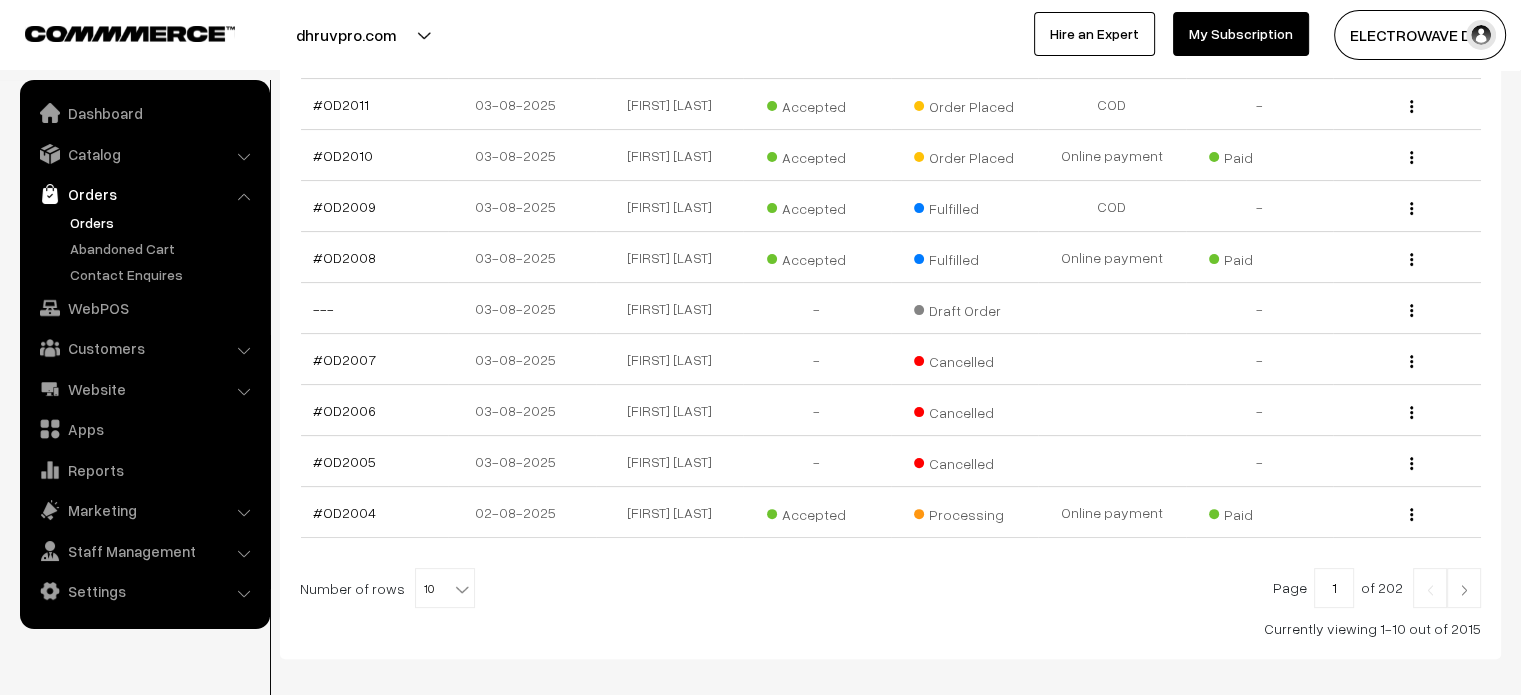 scroll, scrollTop: 533, scrollLeft: 0, axis: vertical 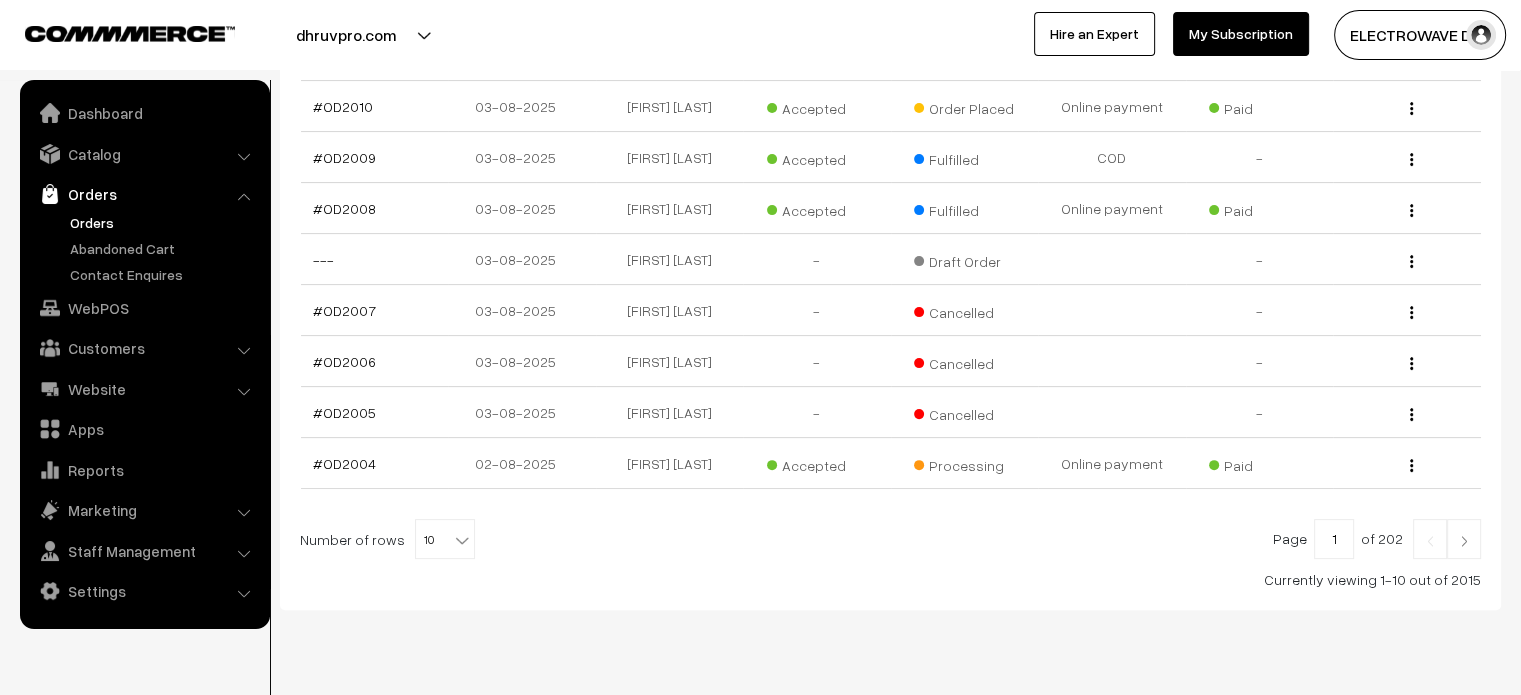 click at bounding box center (1464, 539) 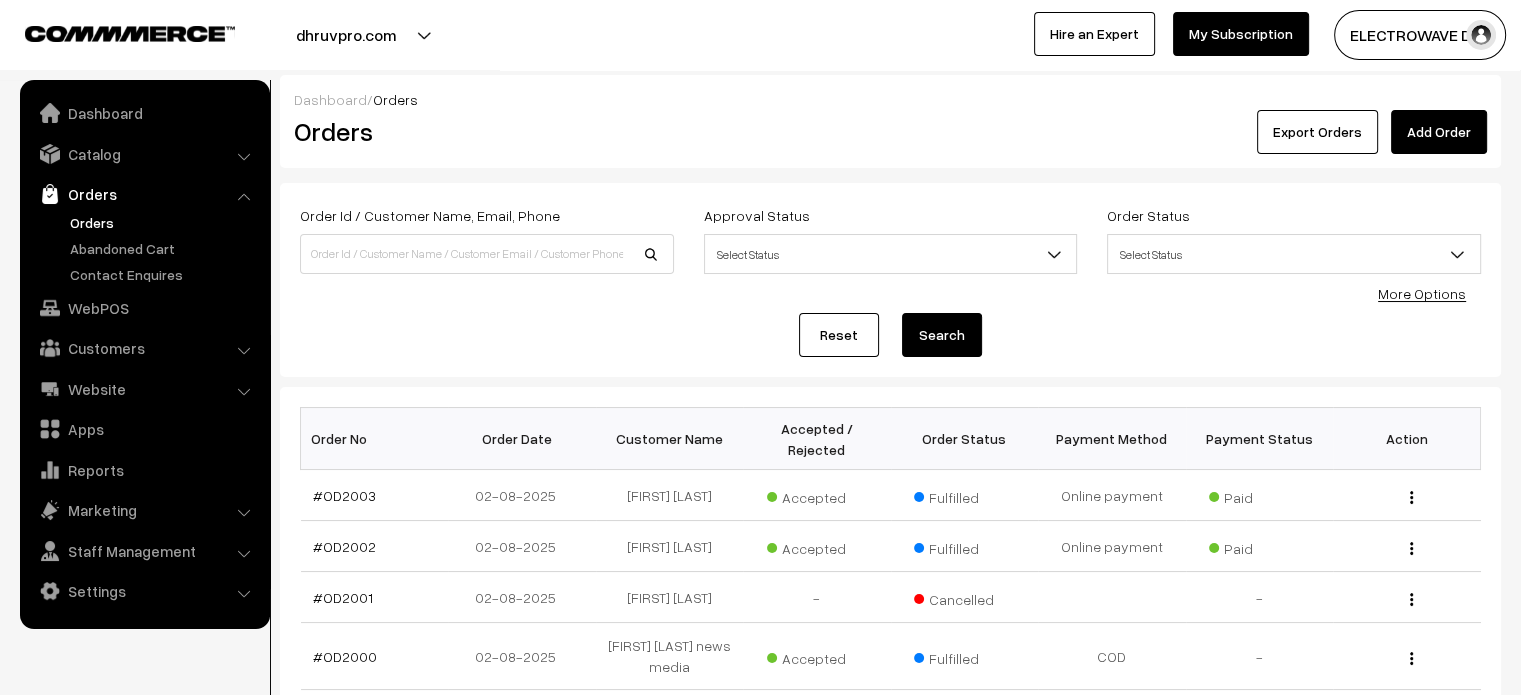 scroll, scrollTop: 544, scrollLeft: 0, axis: vertical 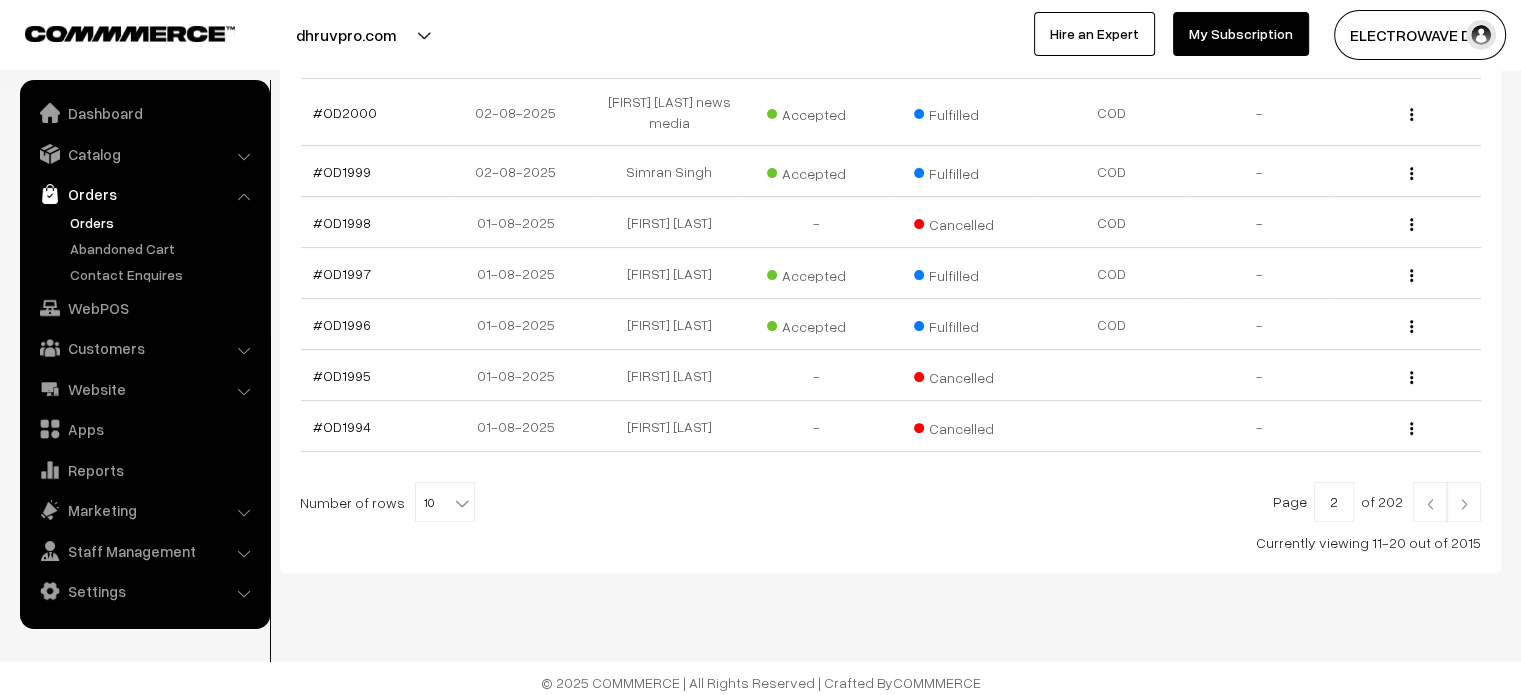 click at bounding box center (1464, 504) 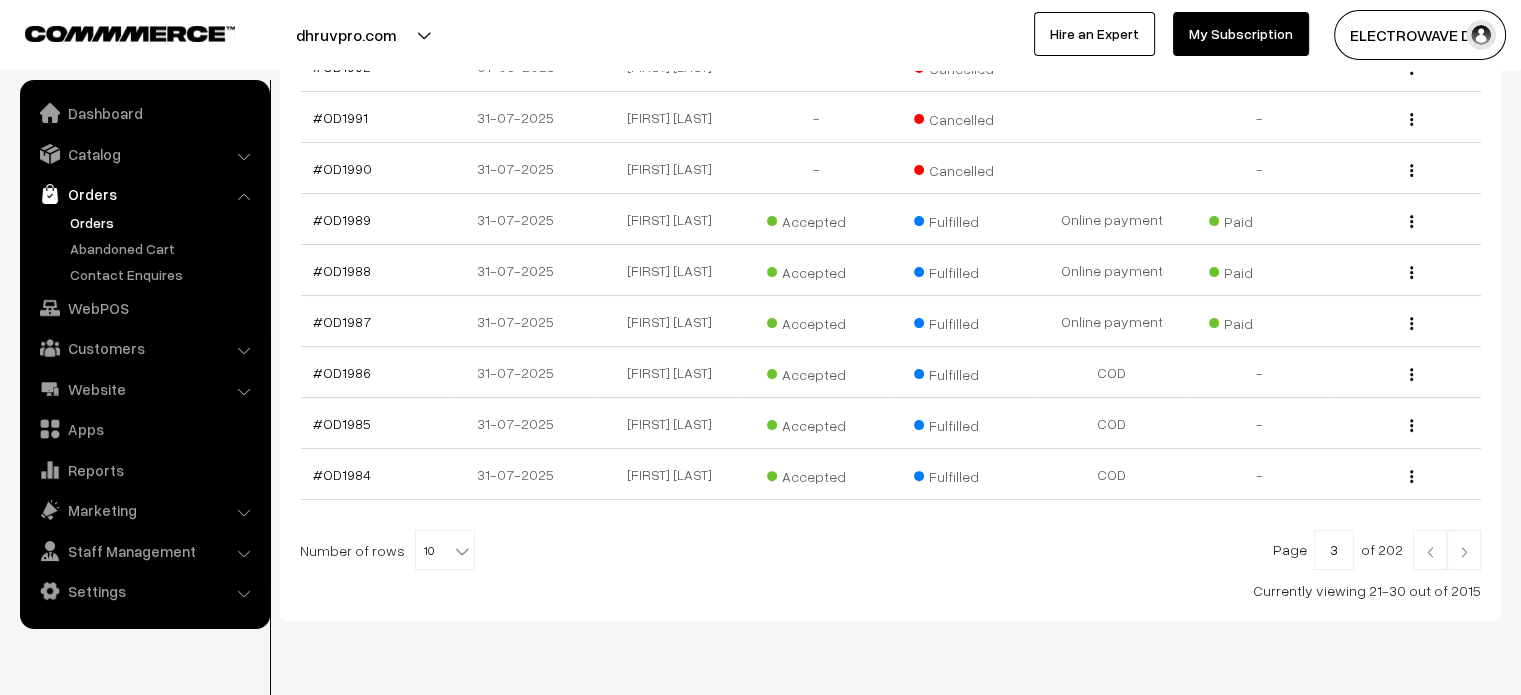 scroll, scrollTop: 512, scrollLeft: 0, axis: vertical 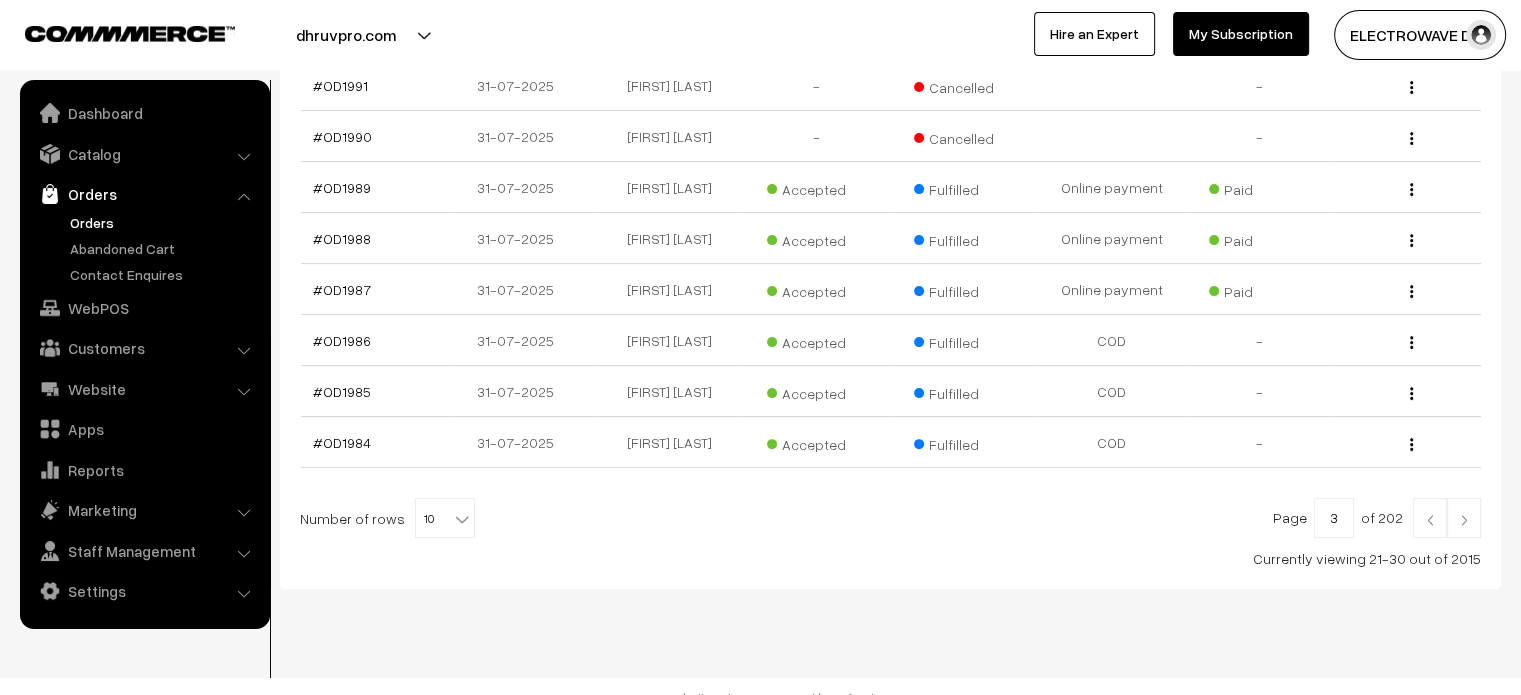 click at bounding box center [1430, 520] 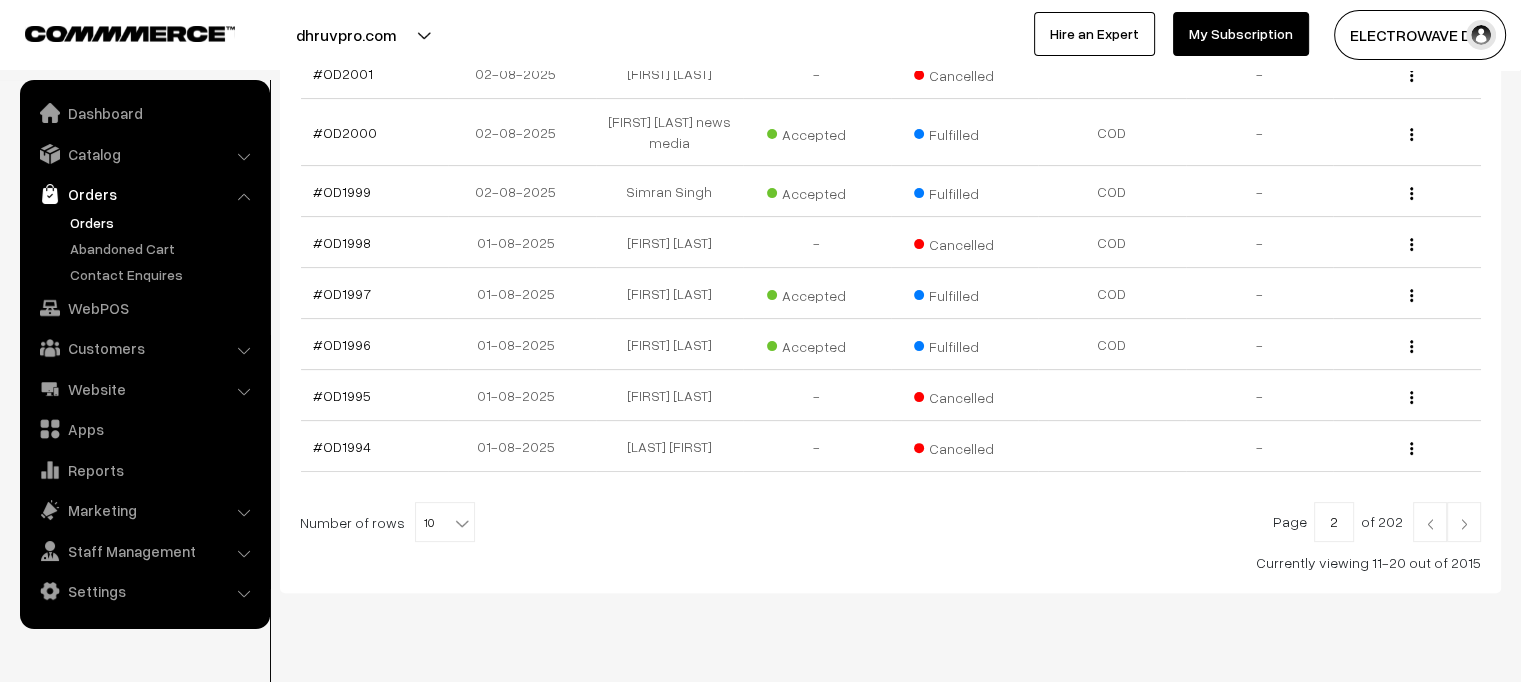 scroll, scrollTop: 544, scrollLeft: 0, axis: vertical 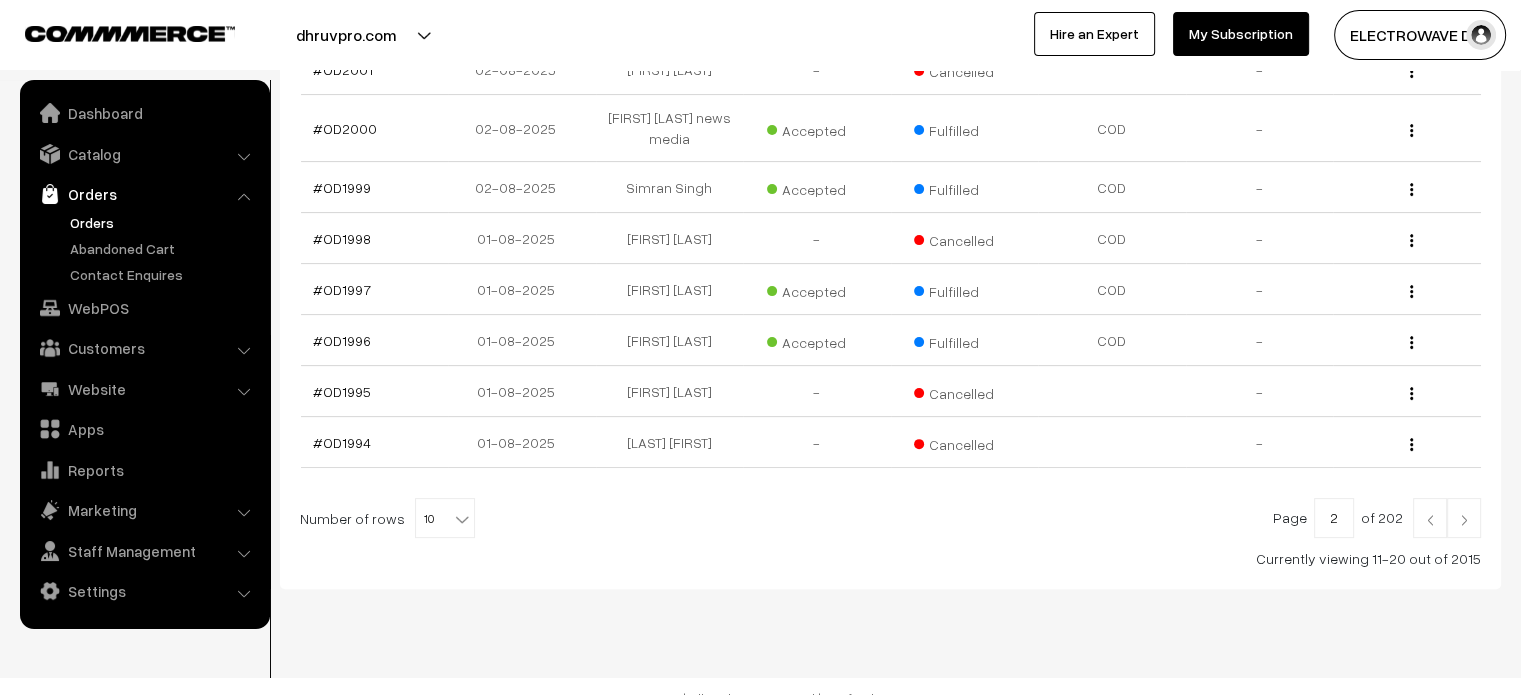 click at bounding box center [1430, 520] 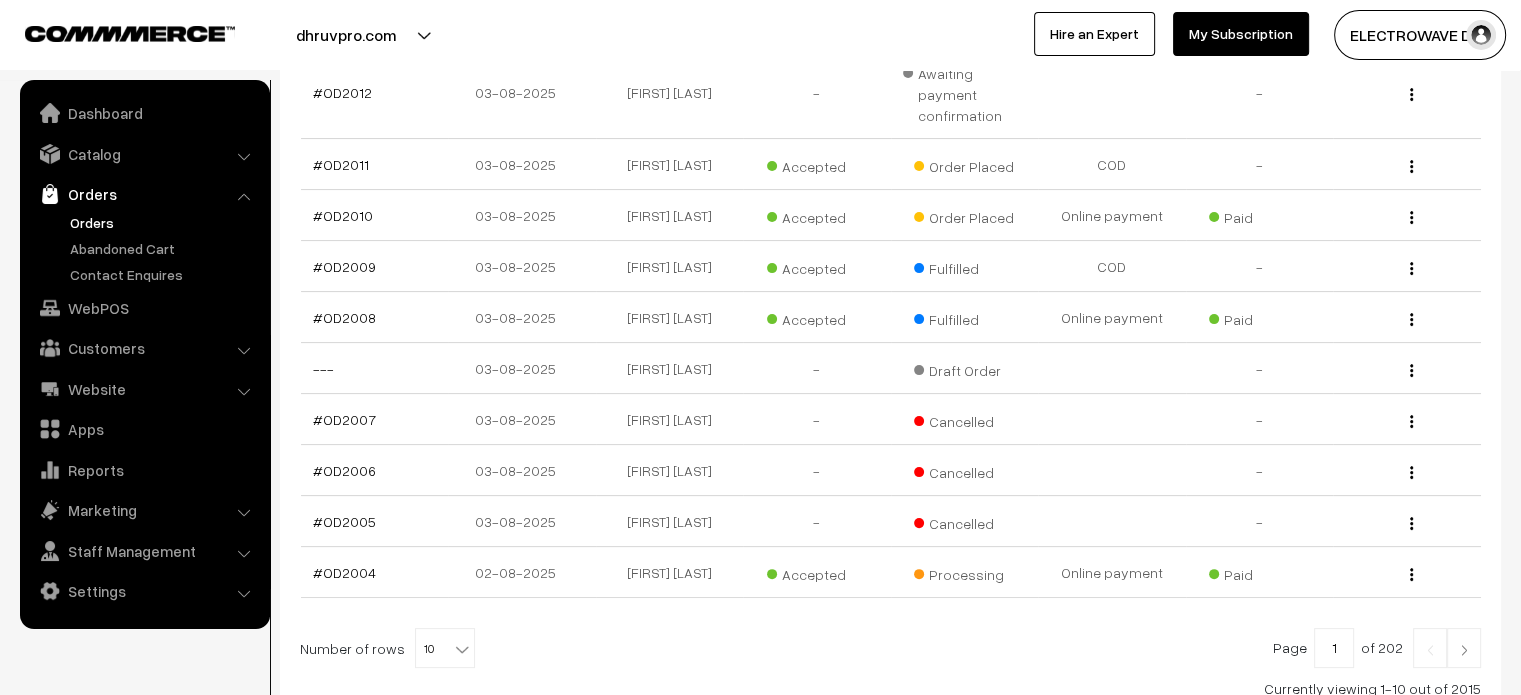 scroll, scrollTop: 533, scrollLeft: 0, axis: vertical 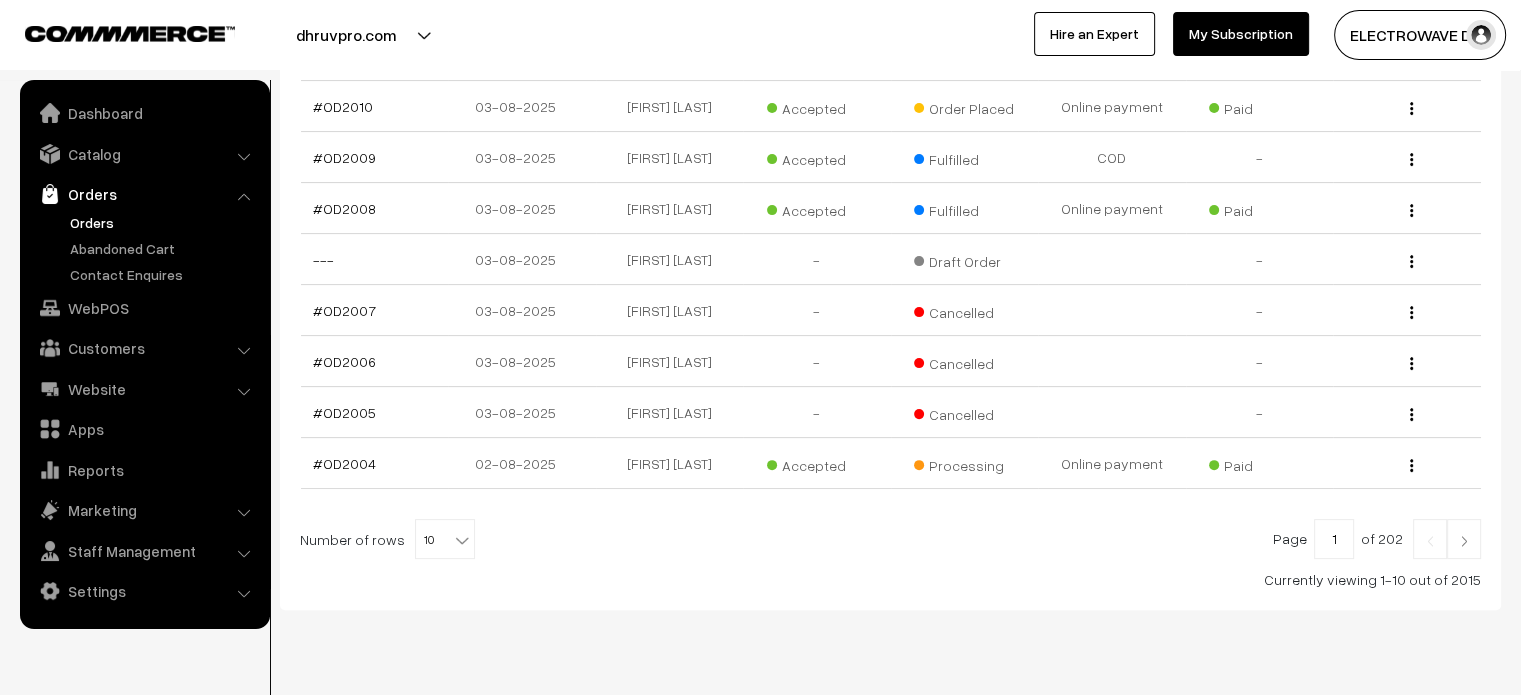 click at bounding box center (1430, 541) 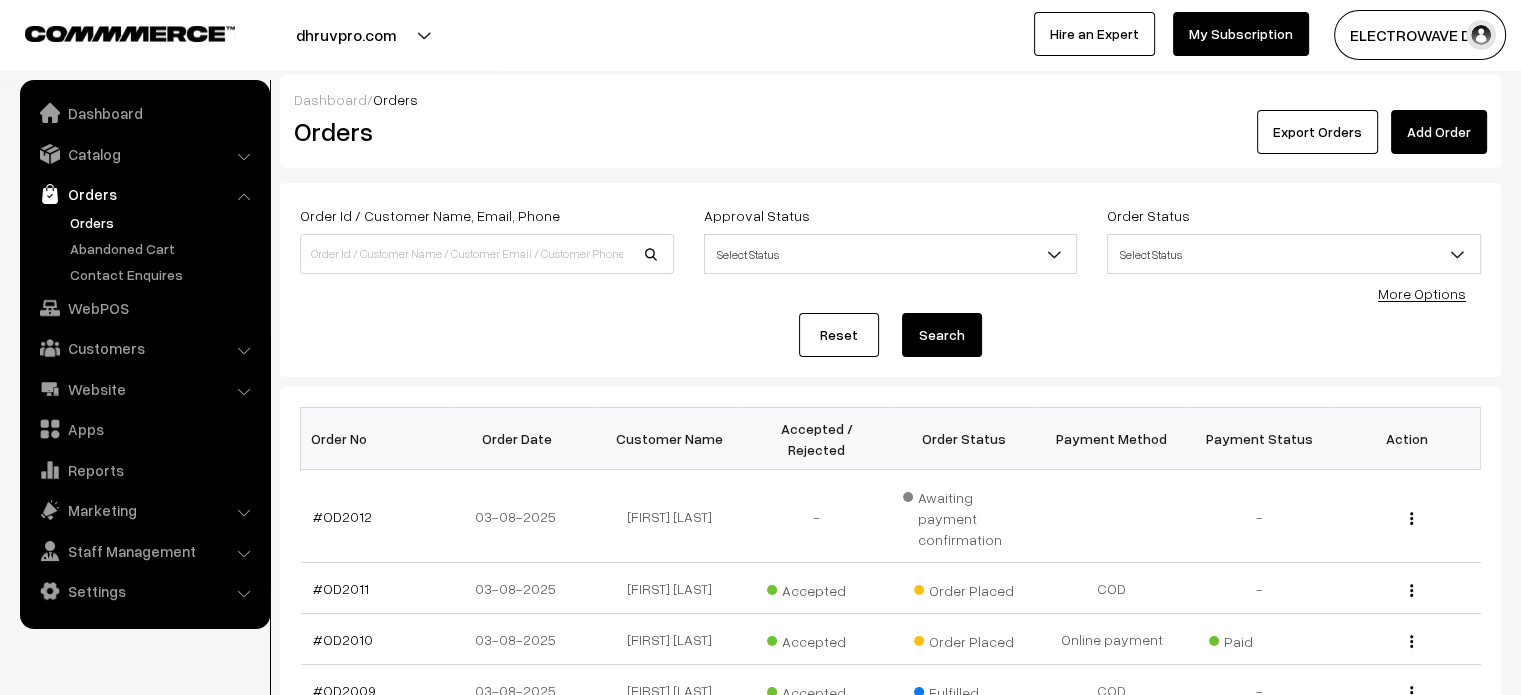 click on "Dashboard  /  Orders" at bounding box center [890, 99] 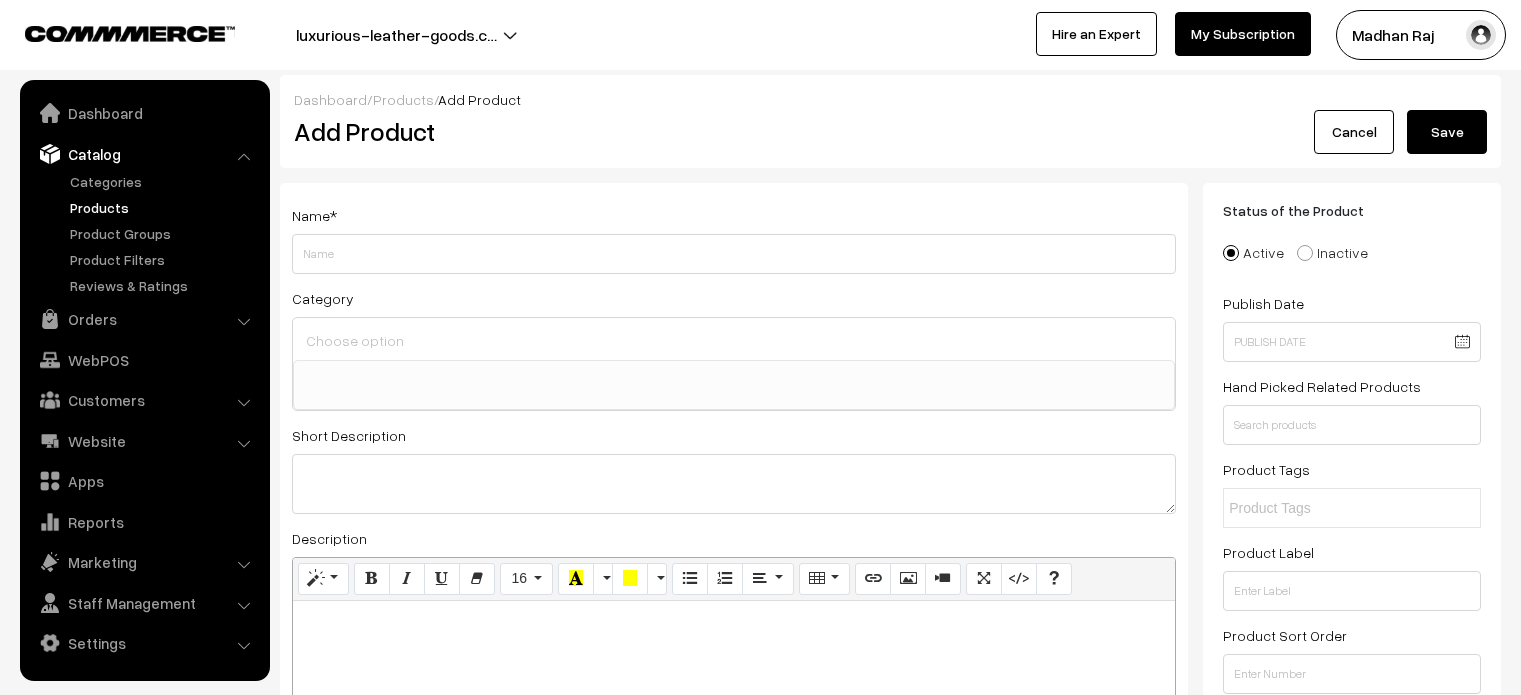 select 